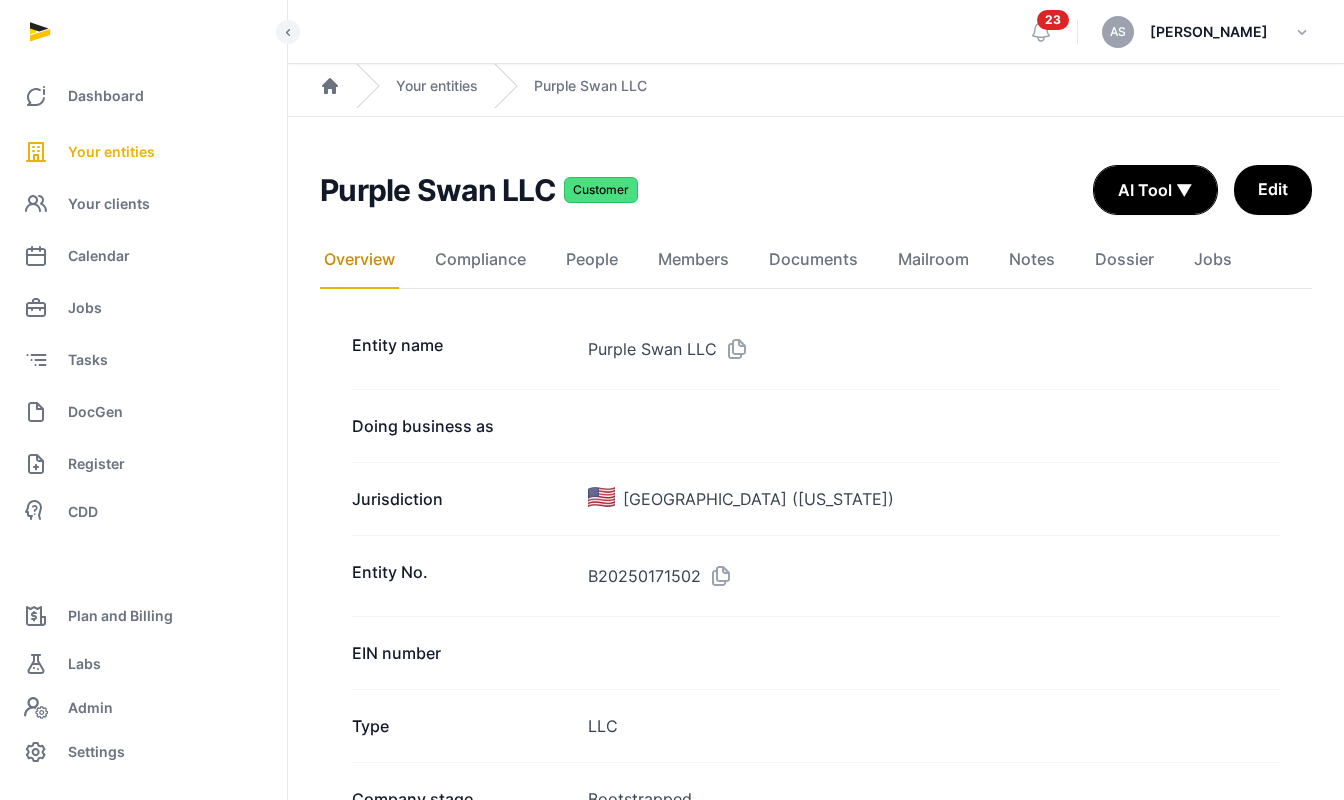 scroll, scrollTop: 0, scrollLeft: 0, axis: both 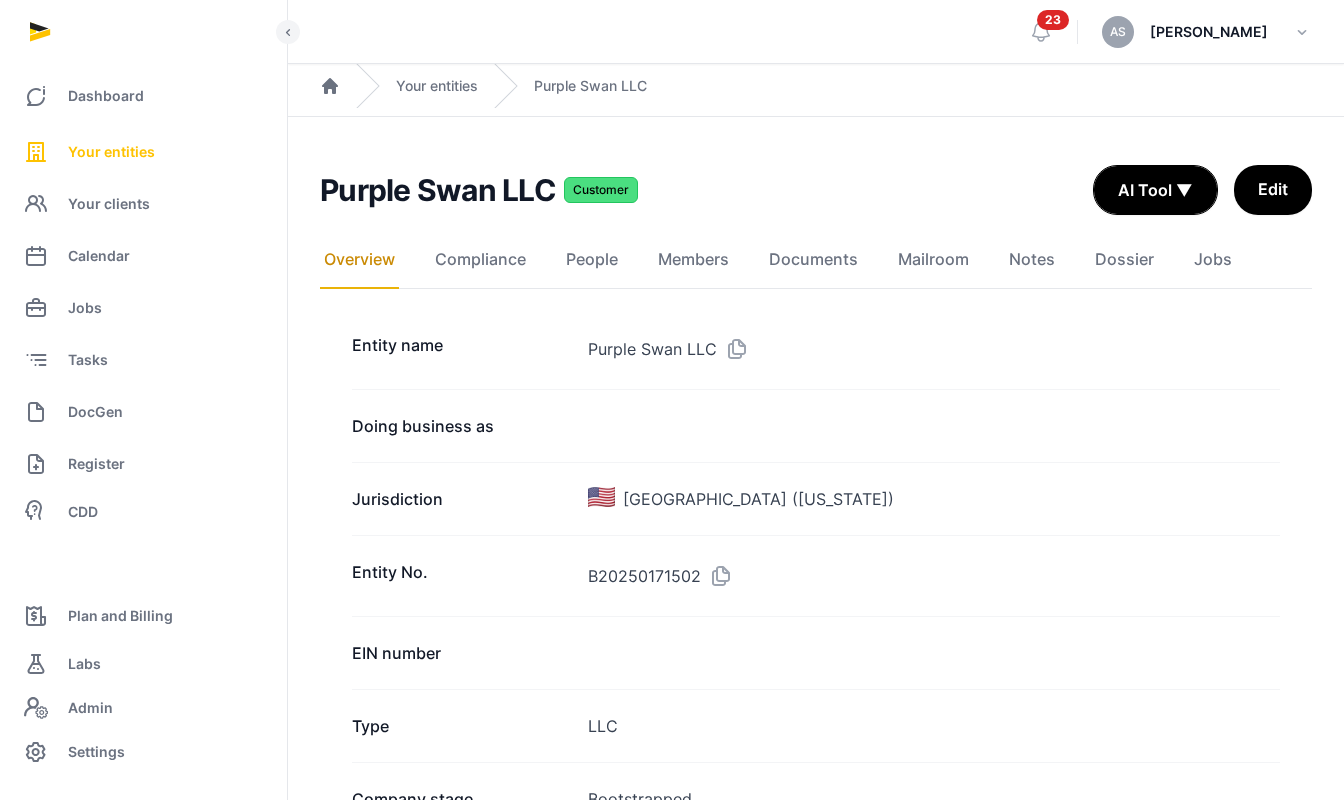click on "Your entities" at bounding box center [111, 152] 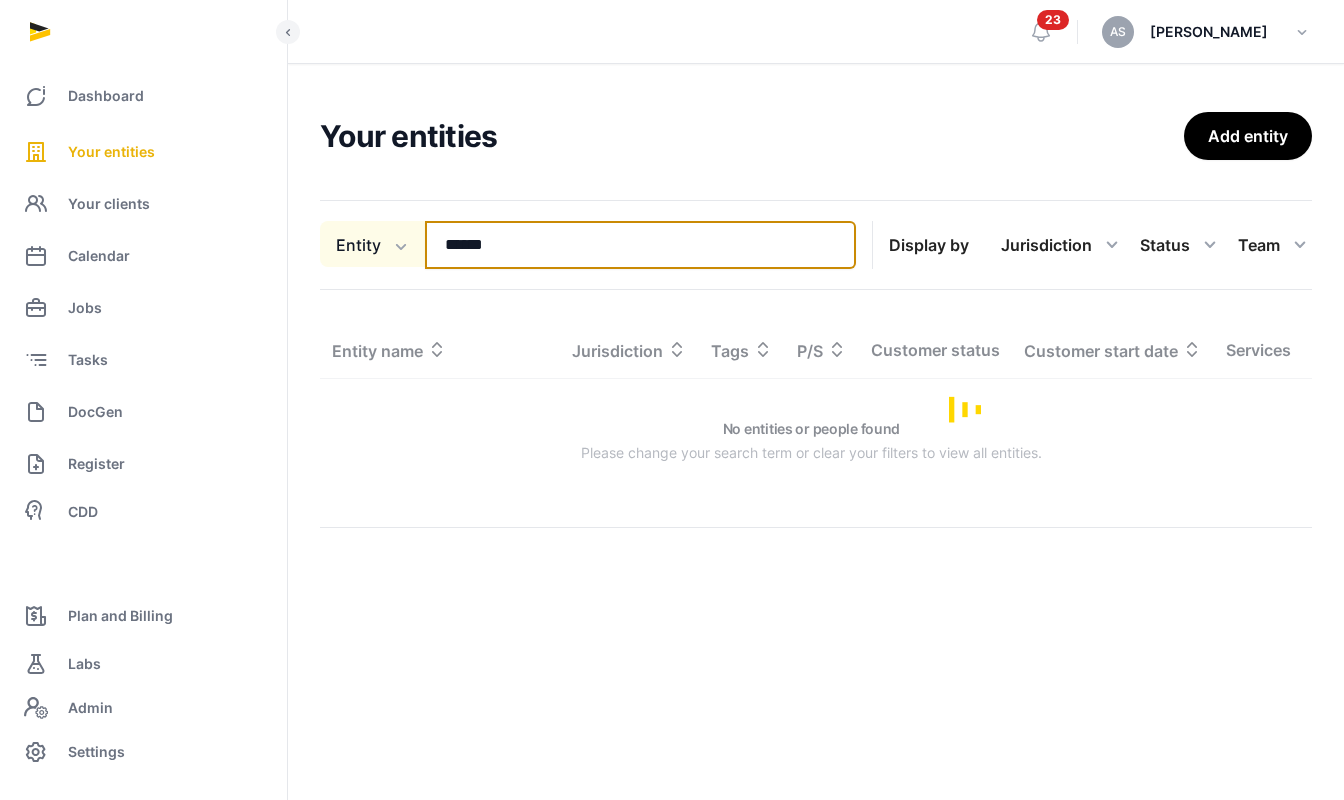 drag, startPoint x: 508, startPoint y: 248, endPoint x: 417, endPoint y: 226, distance: 93.62158 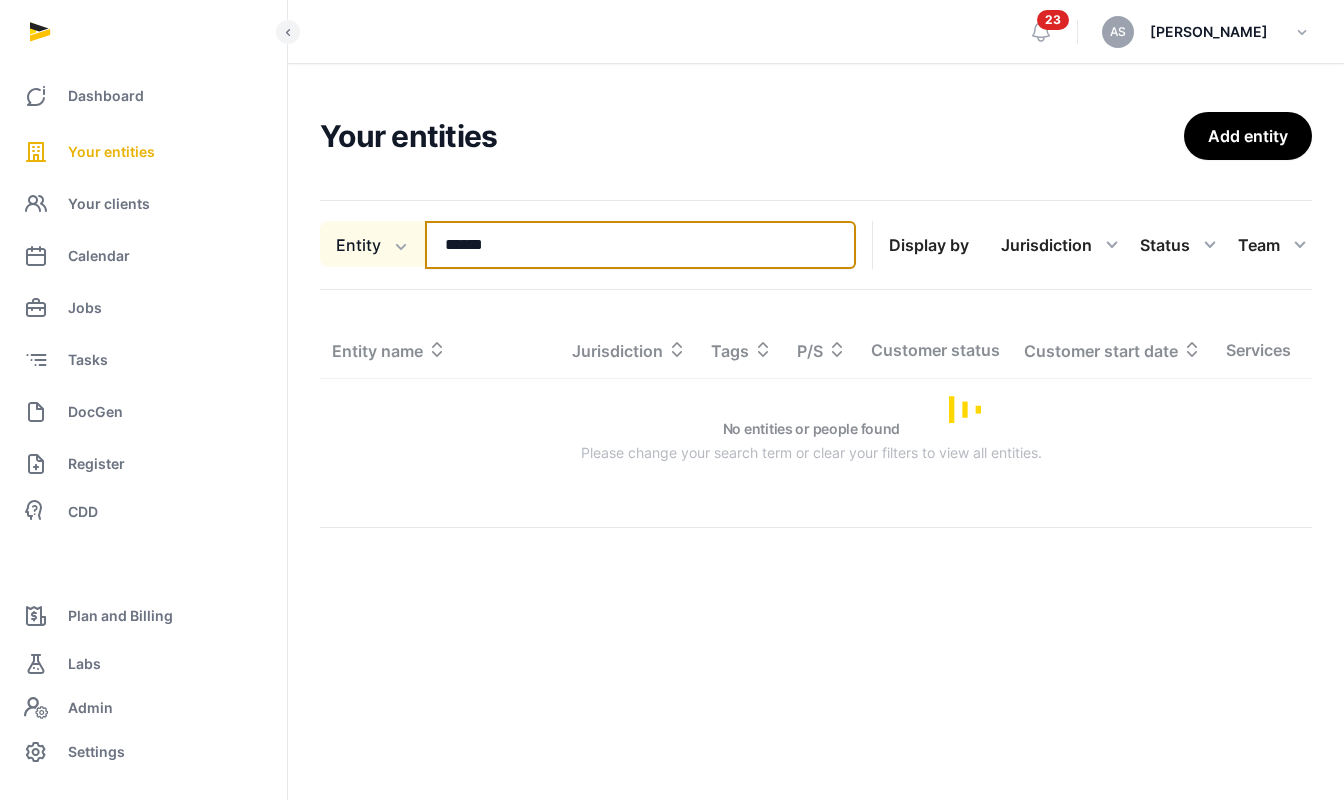 click on "Entity   Entity   People   Tags  Services ****** Search" at bounding box center [588, 245] 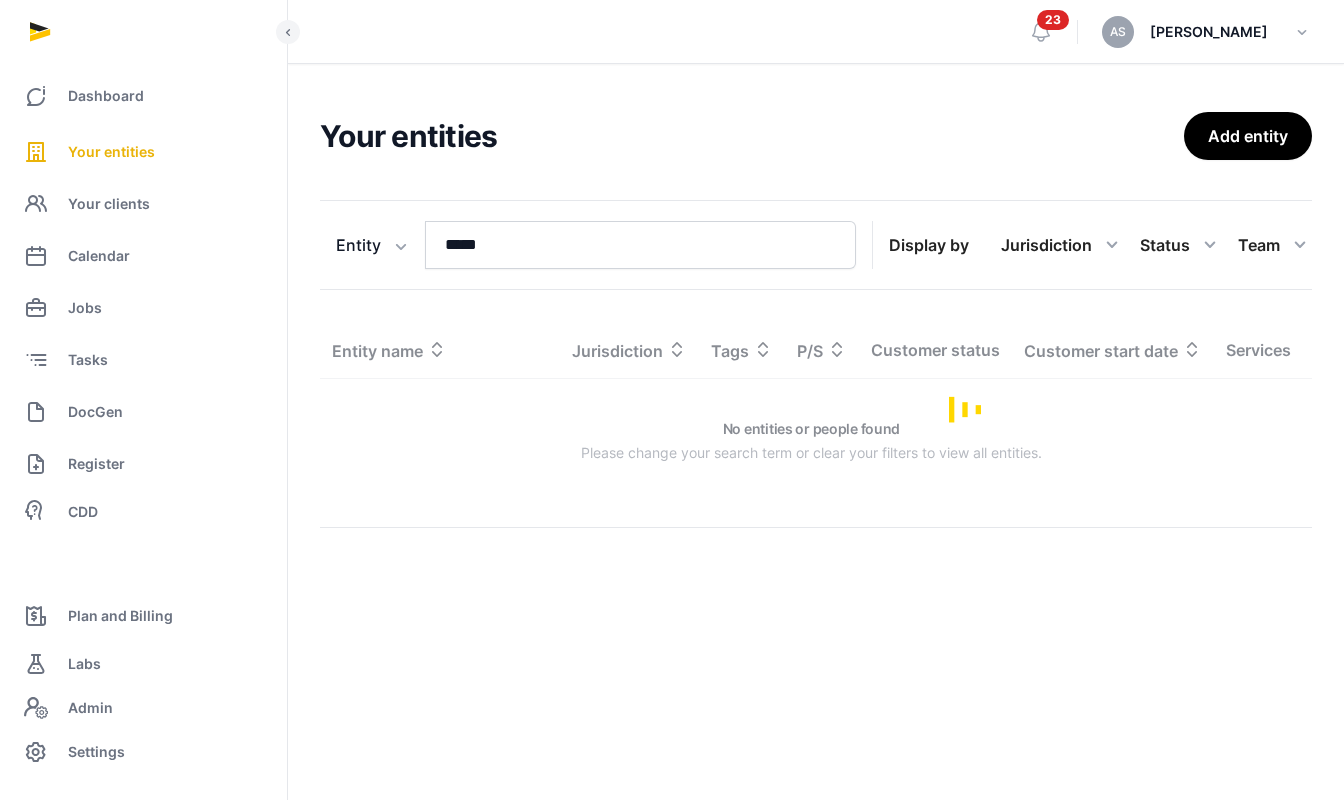 click on "Entity   Entity   People   Tags  Services ***** Search Display by  Jurisdiction  All jurisdiction  Status   All statuses  Lead Customer Churned None  Team  All members" at bounding box center (816, 245) 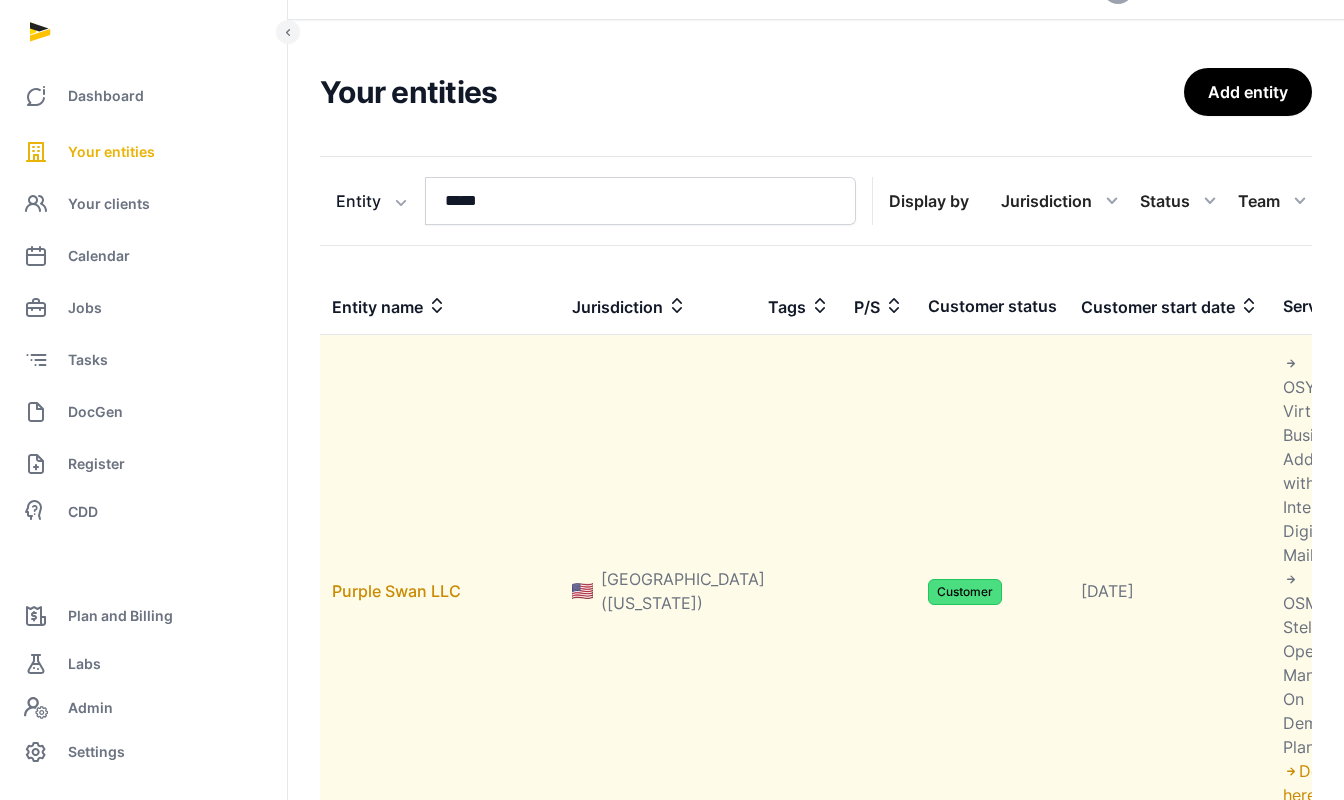 scroll, scrollTop: 0, scrollLeft: 0, axis: both 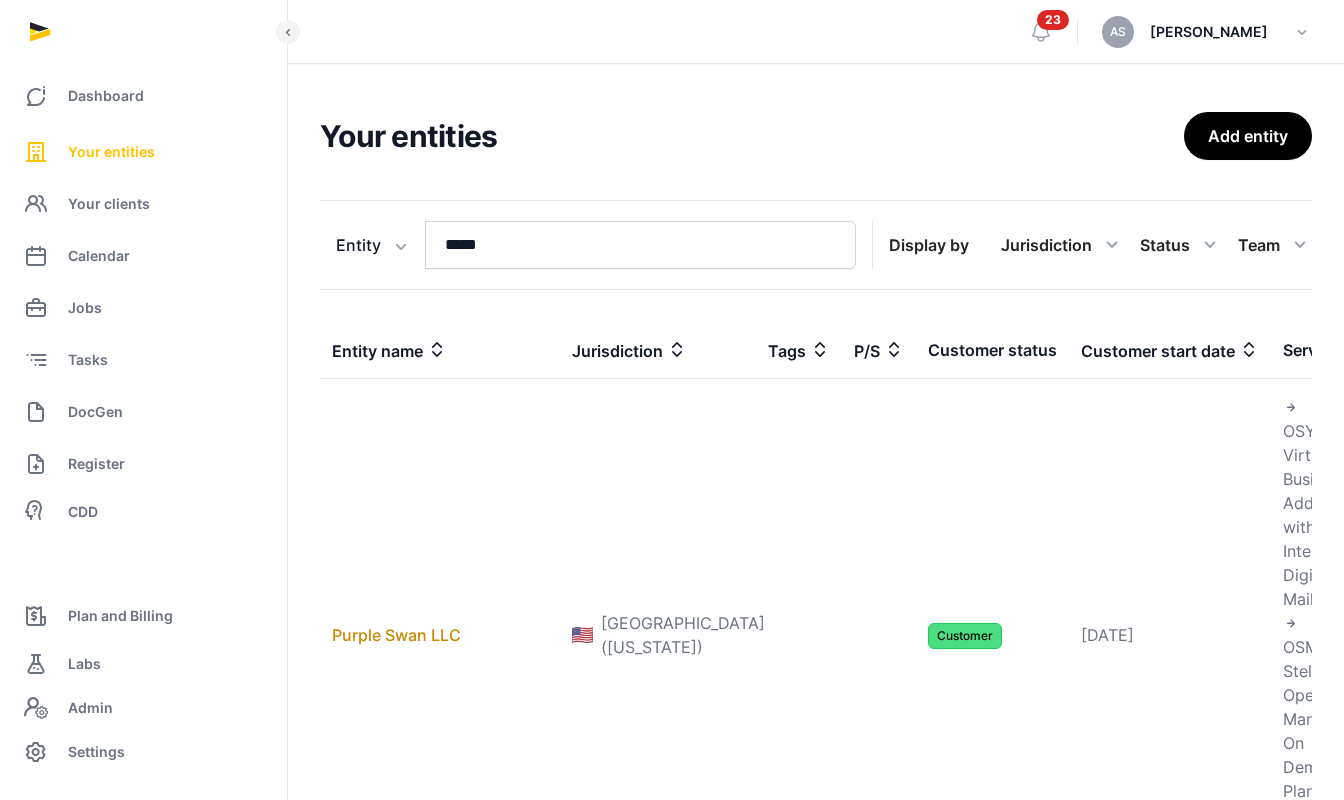 click on "Your entities" at bounding box center (111, 152) 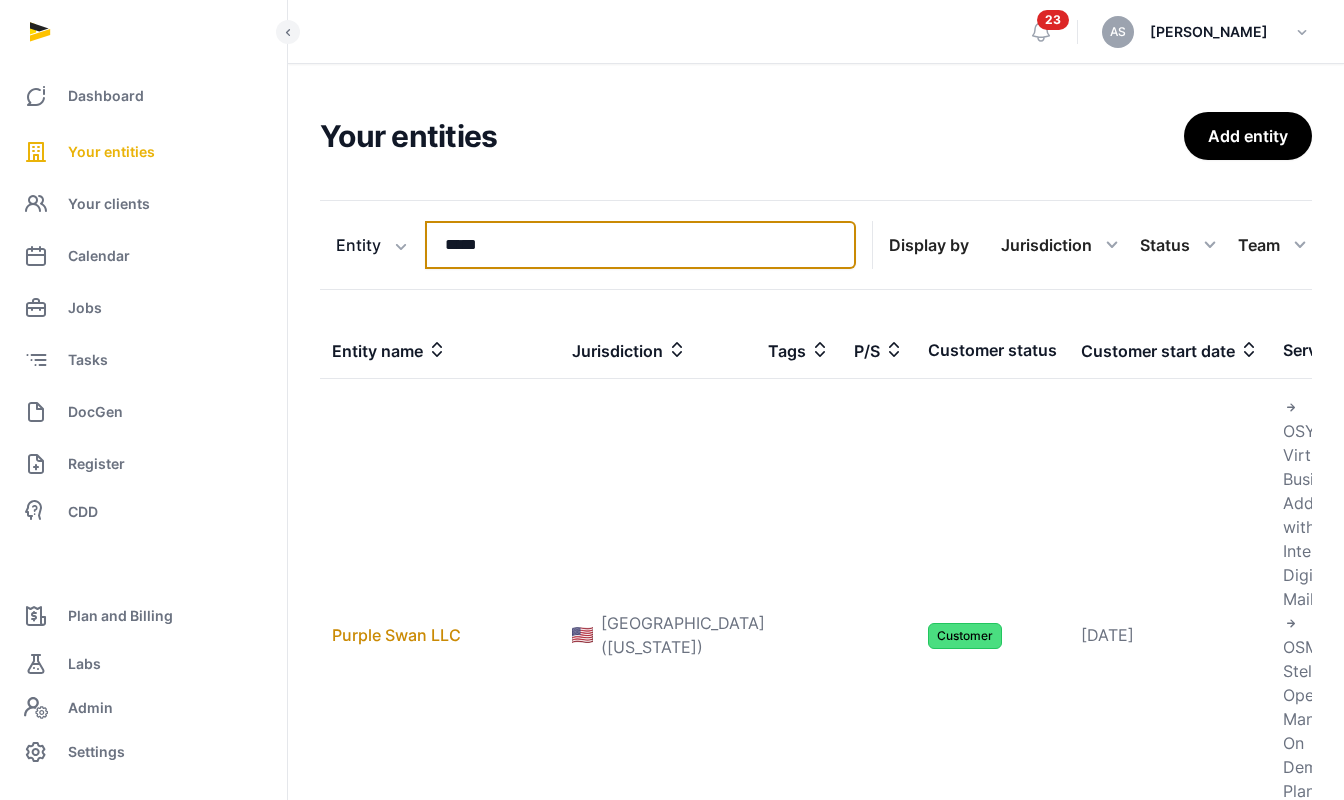 click on "*****" at bounding box center (640, 245) 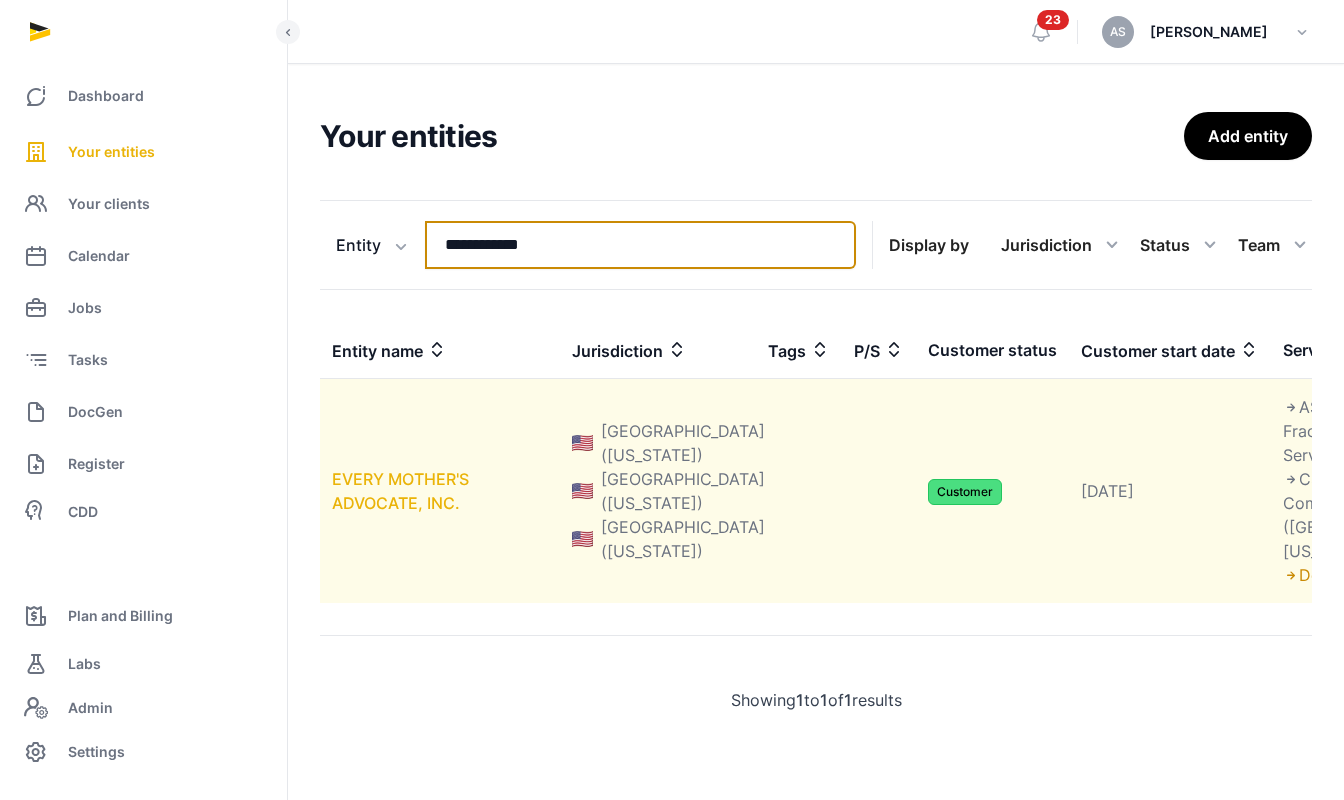 type on "**********" 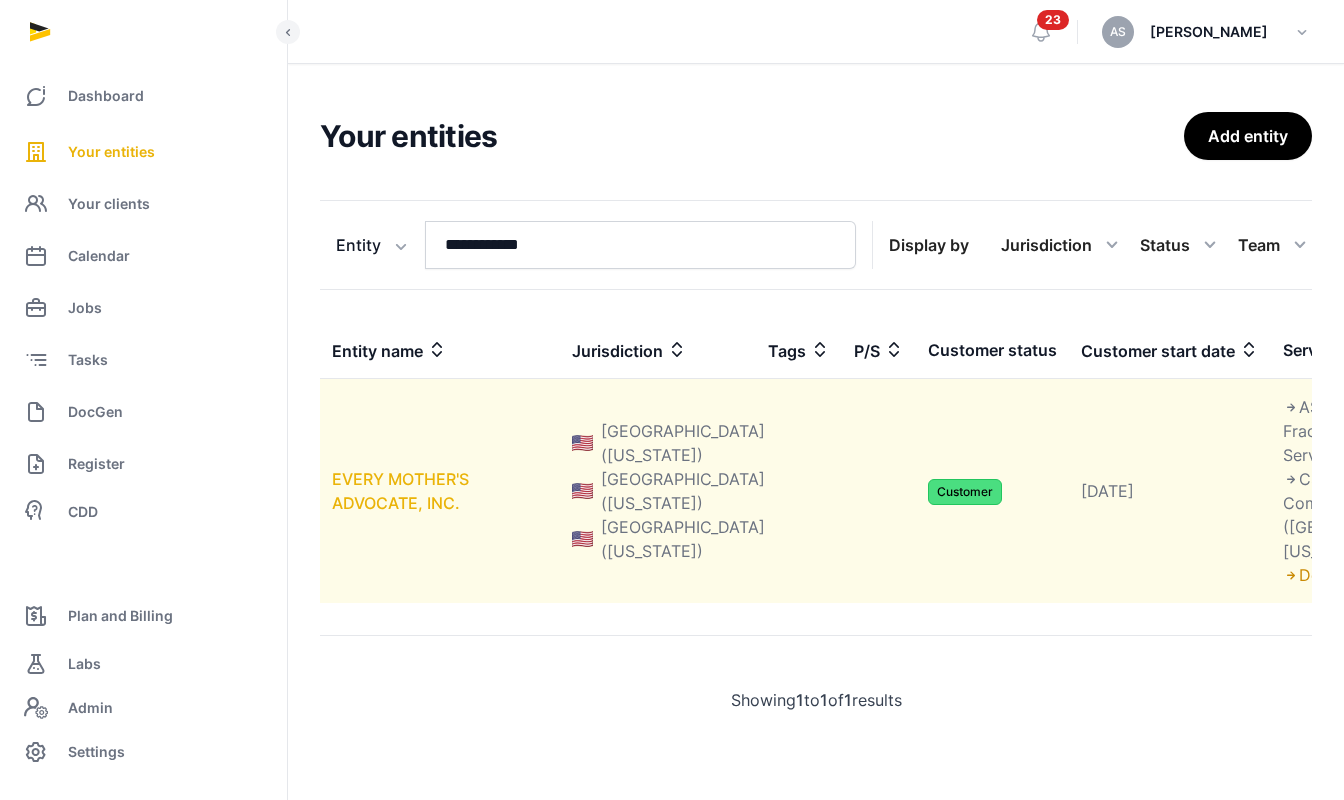 click on "EVERY MOTHER'S ADVOCATE, INC." at bounding box center (400, 491) 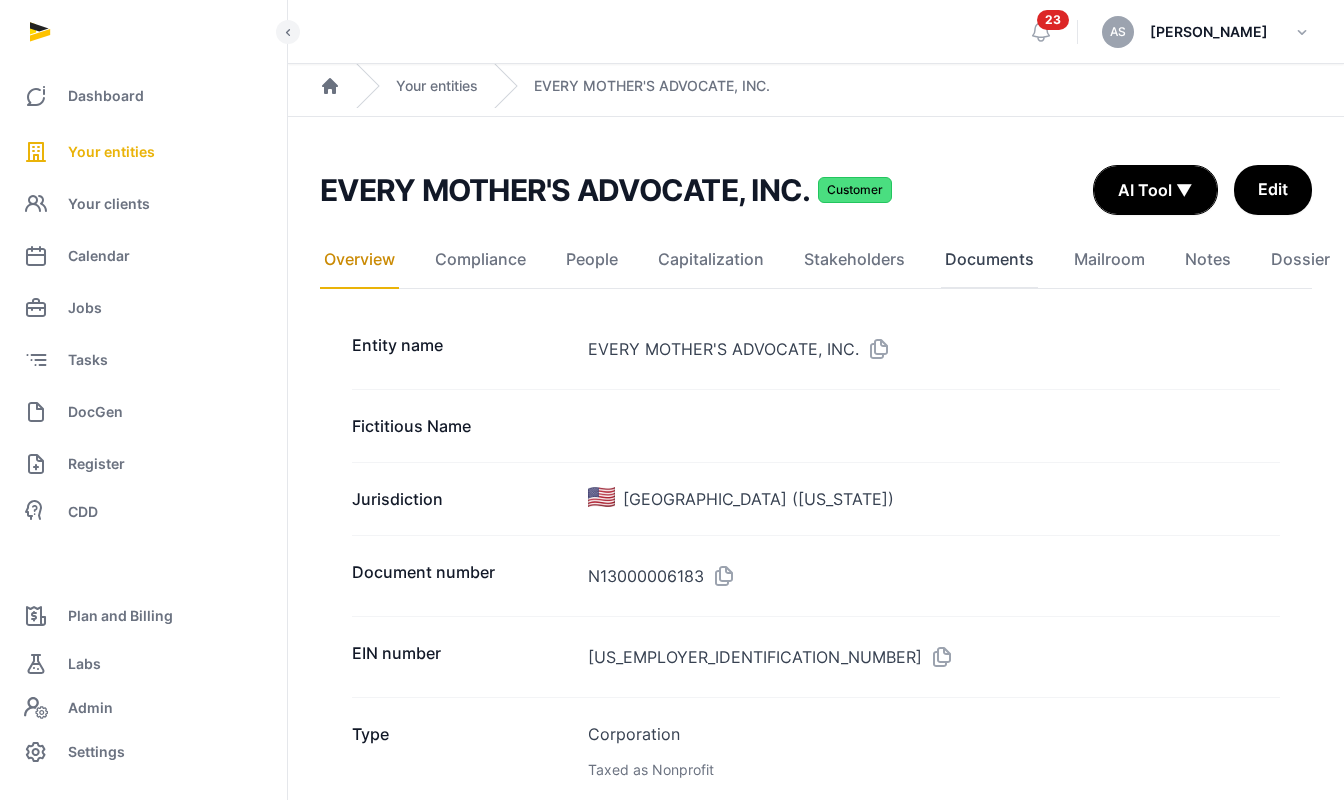 click on "Documents" 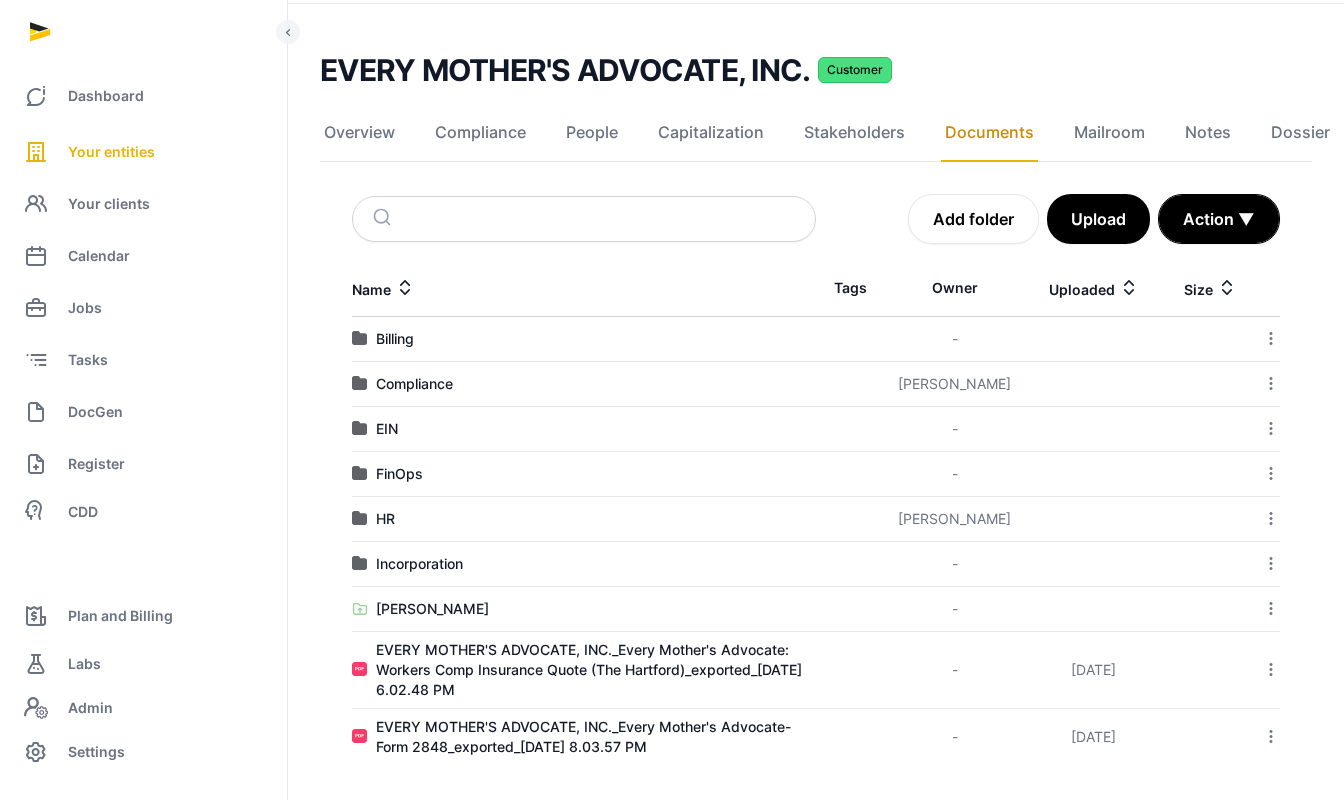 scroll, scrollTop: 114, scrollLeft: 0, axis: vertical 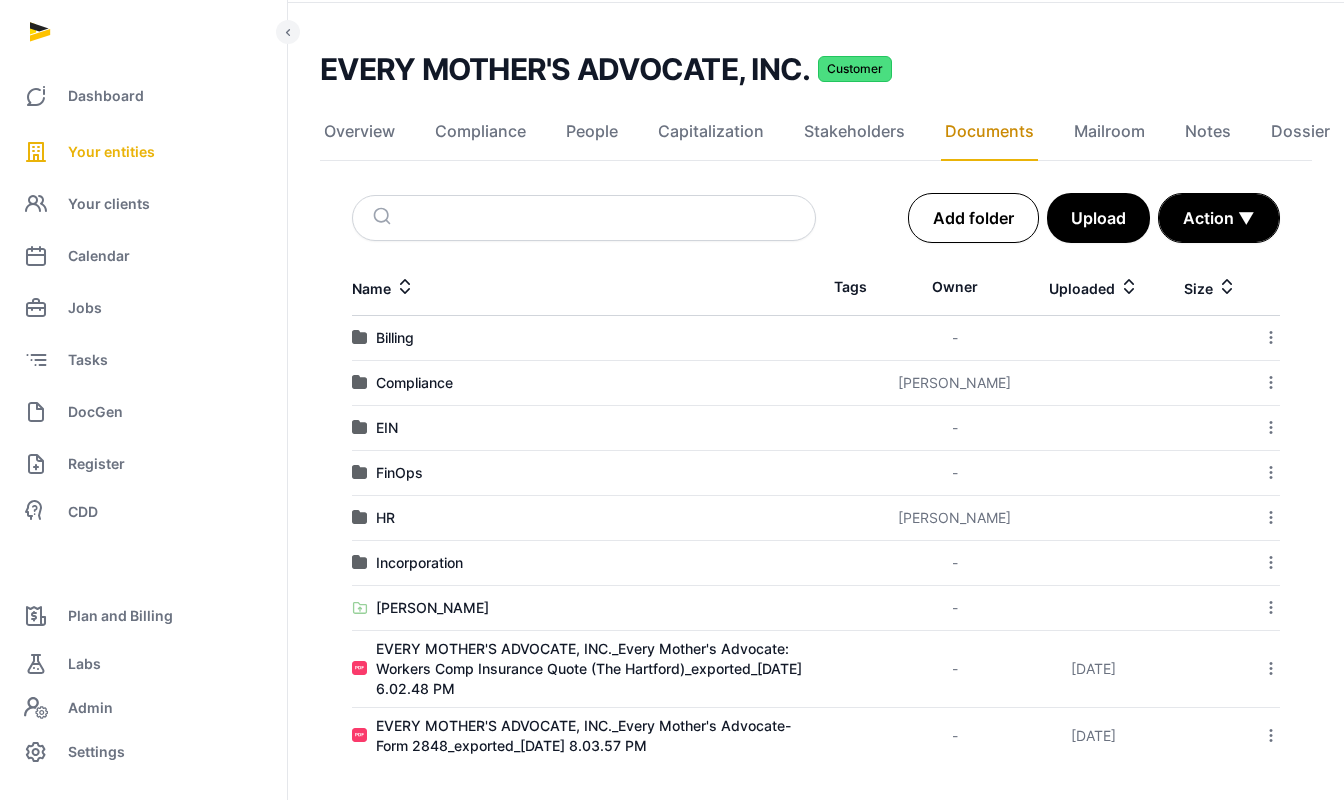 click on "Add folder" at bounding box center [973, 218] 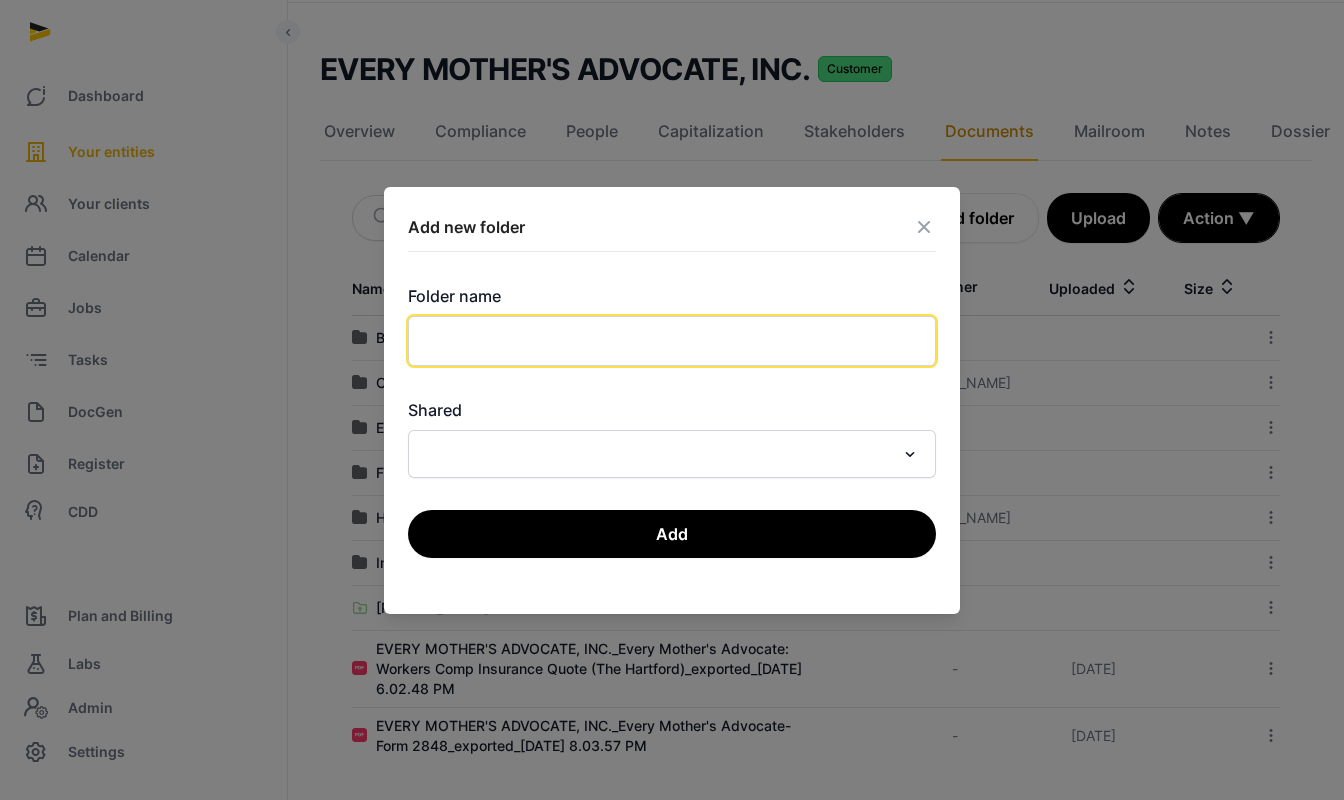 click 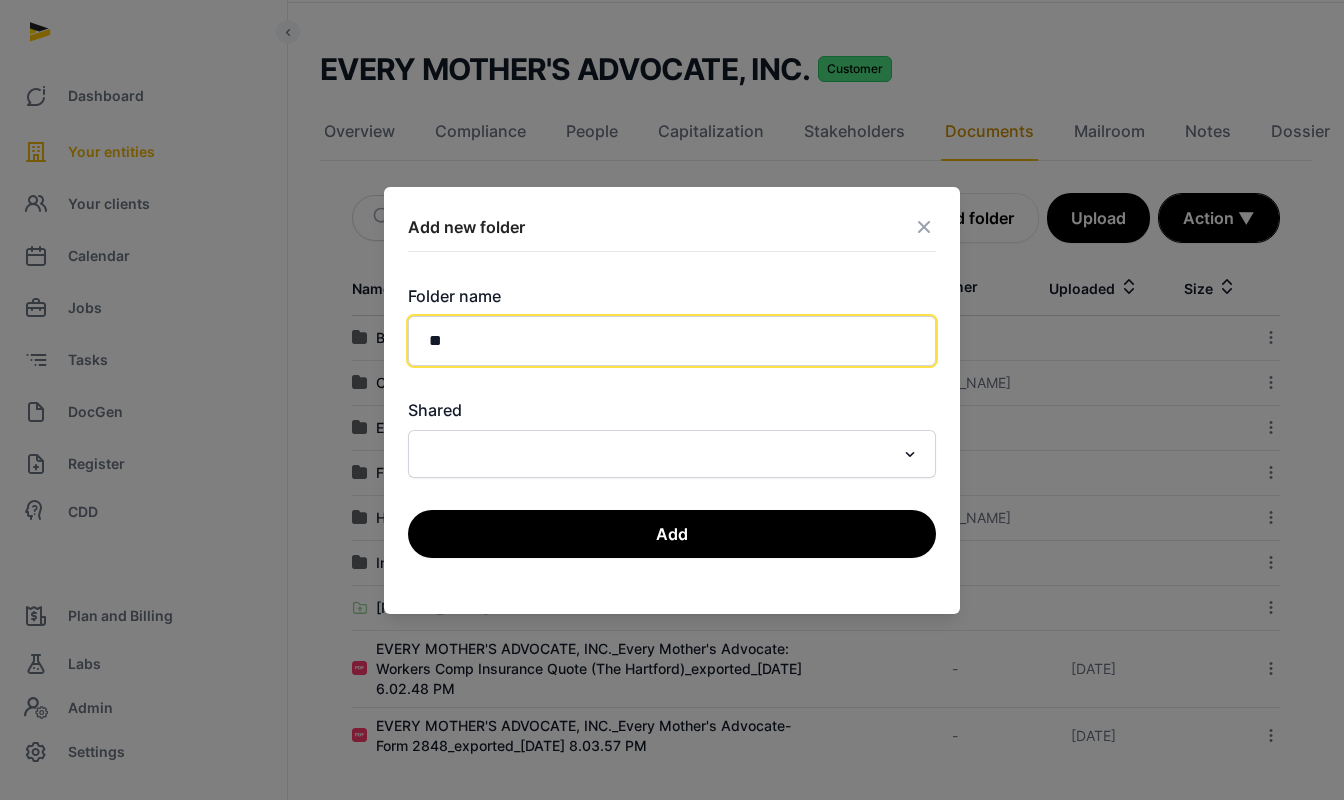 type on "*" 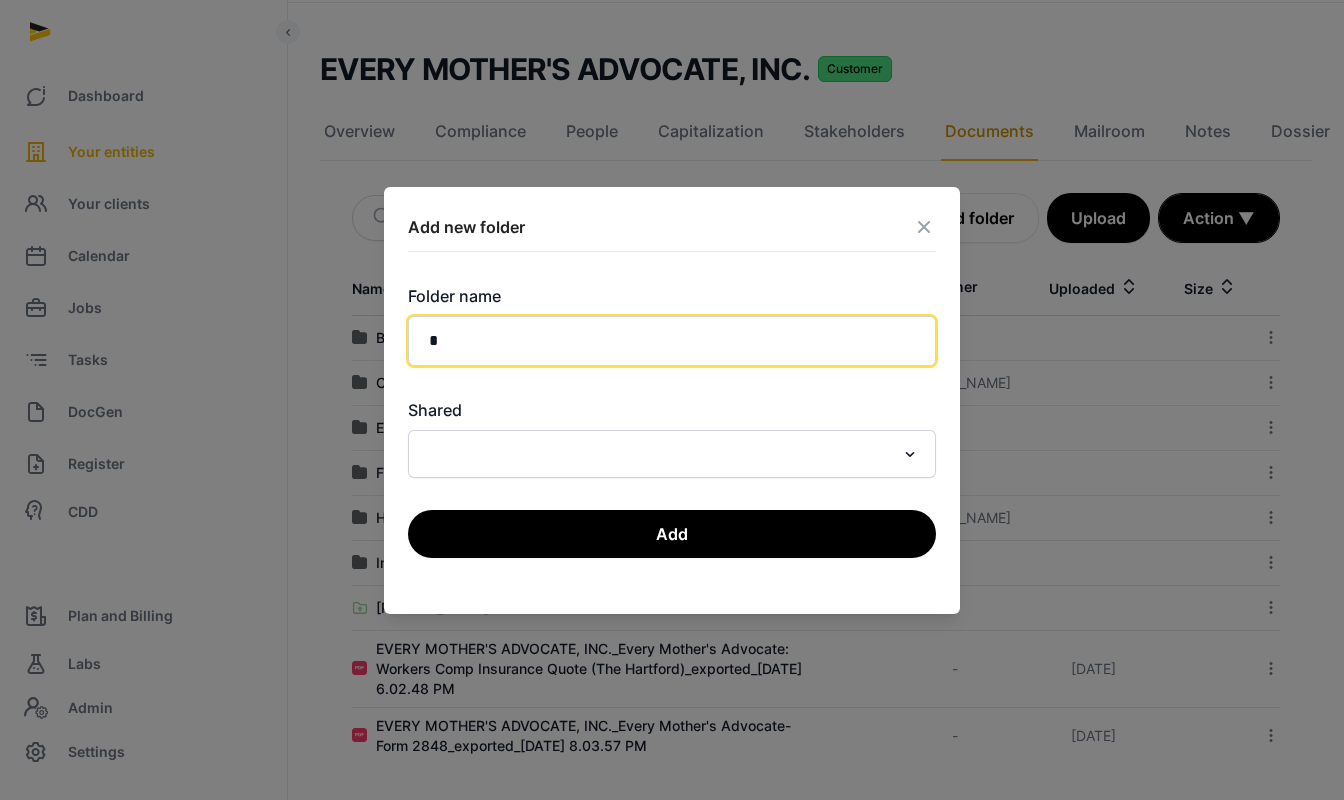 type 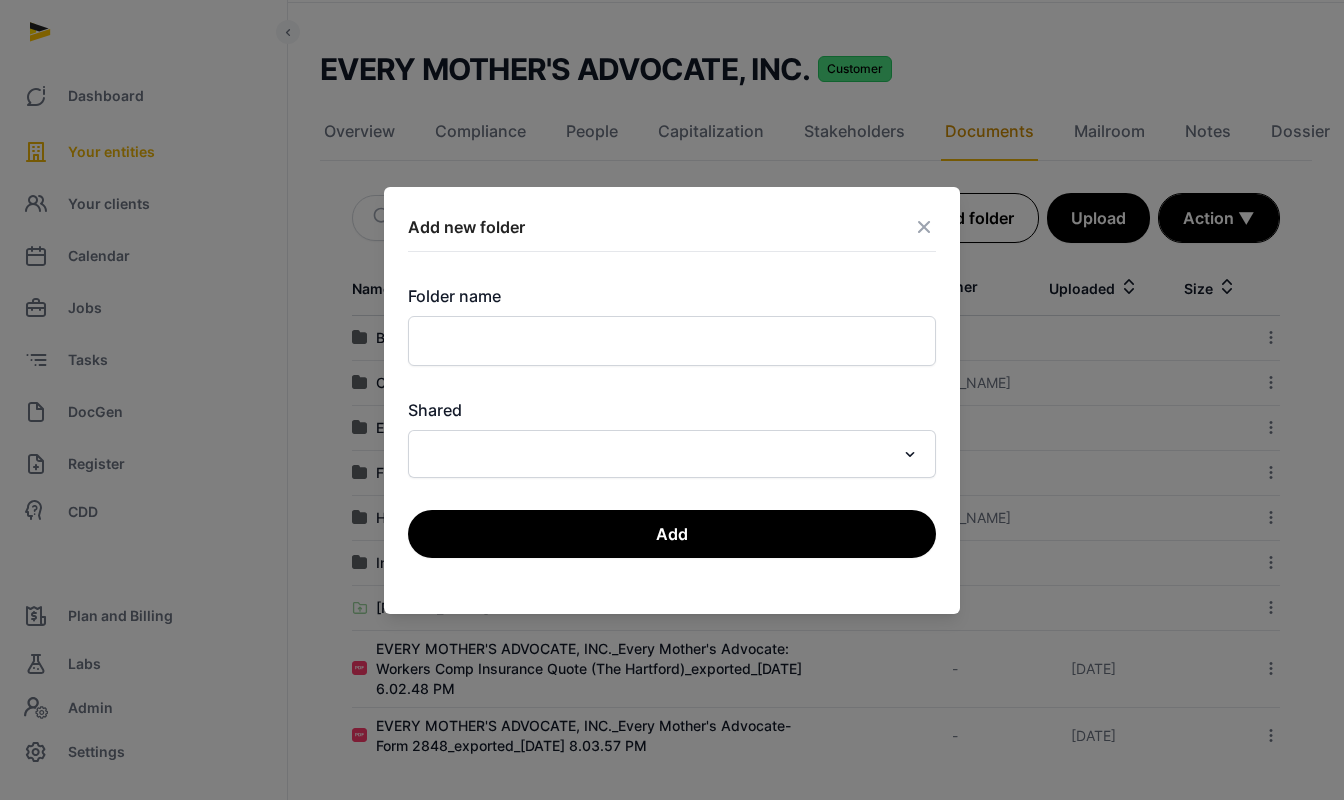 click at bounding box center (924, 227) 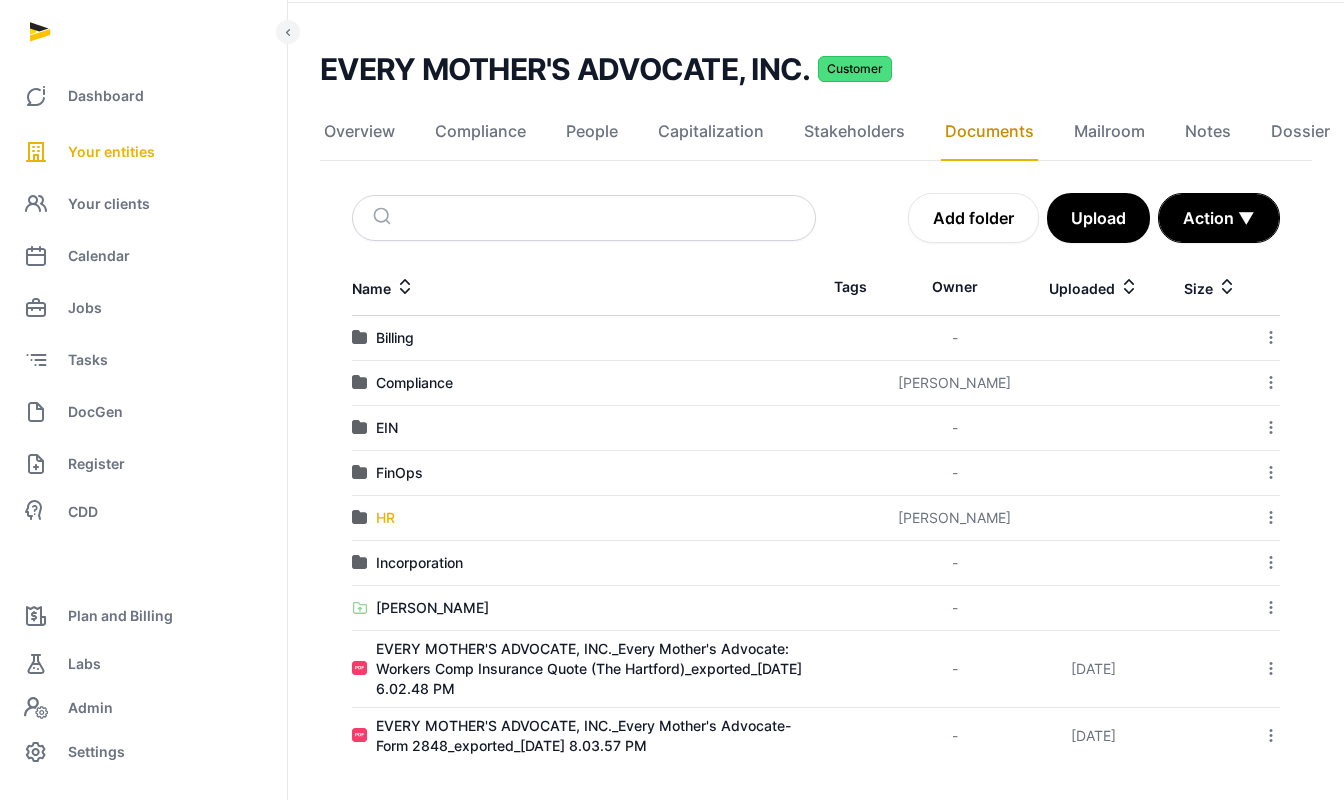 click on "HR" at bounding box center [385, 518] 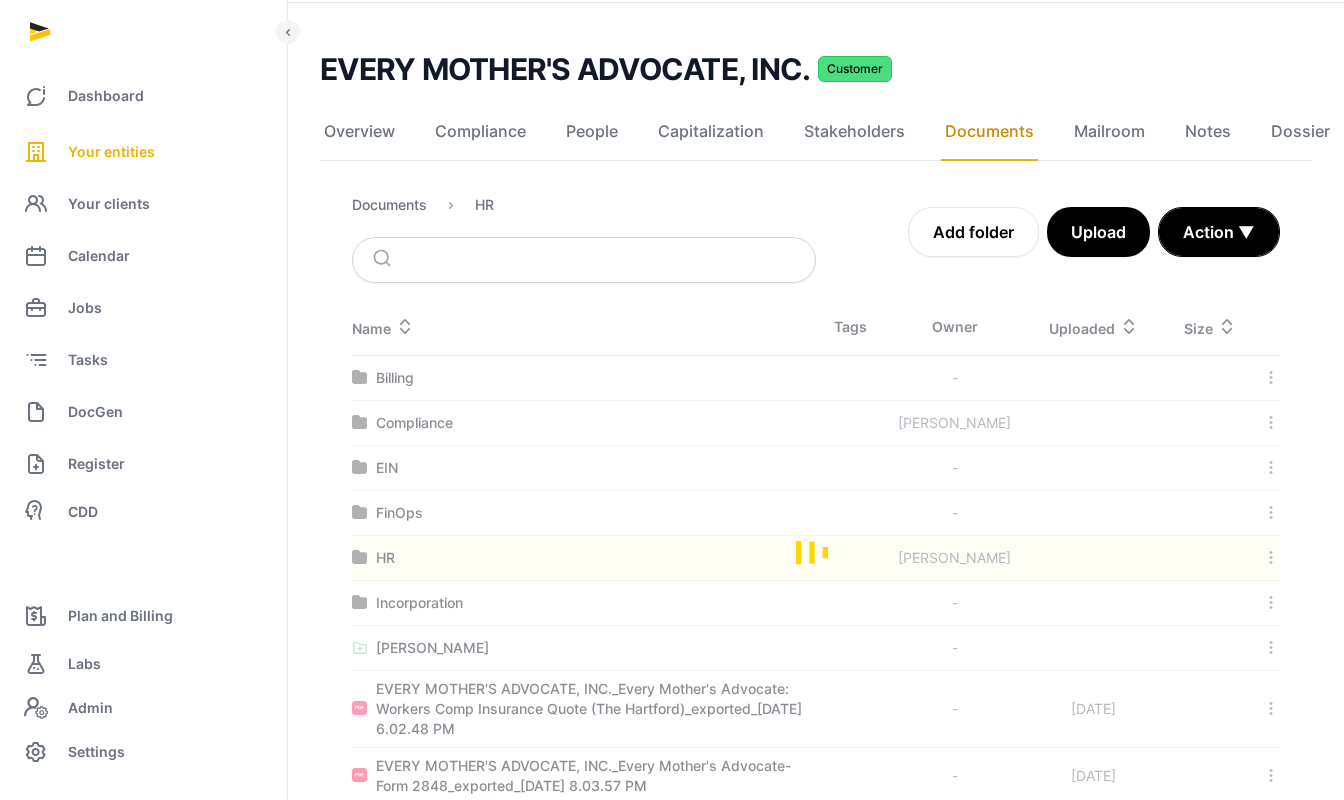 scroll, scrollTop: 0, scrollLeft: 0, axis: both 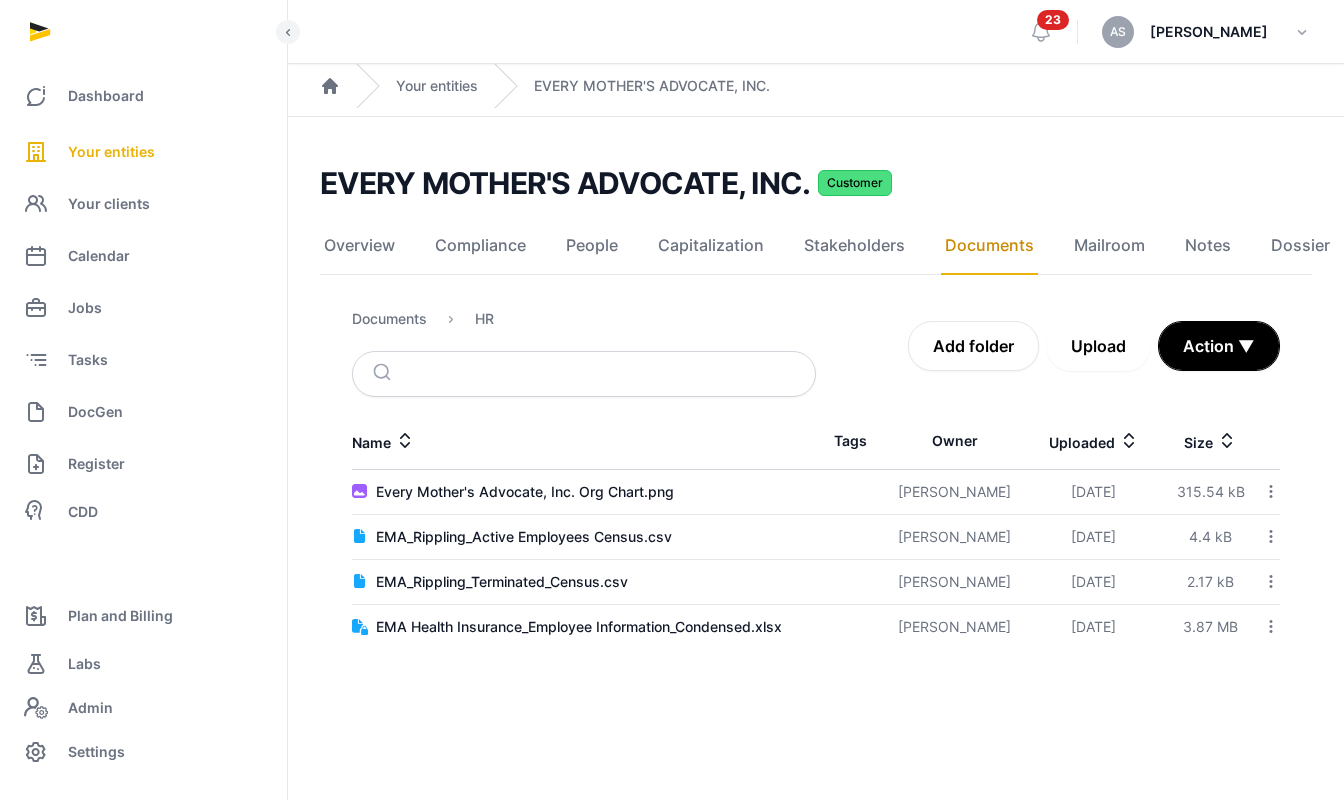 click on "Upload" at bounding box center [1098, 346] 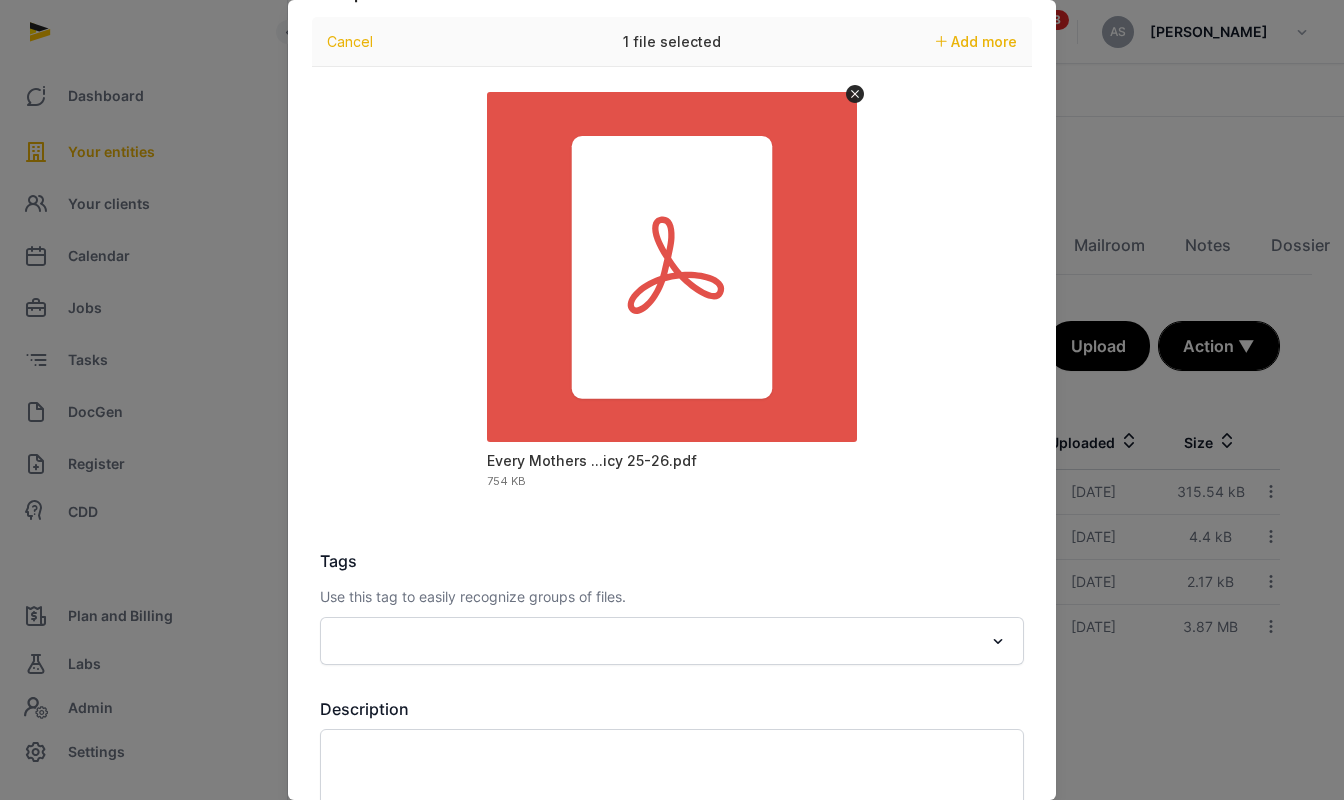 scroll, scrollTop: 178, scrollLeft: 0, axis: vertical 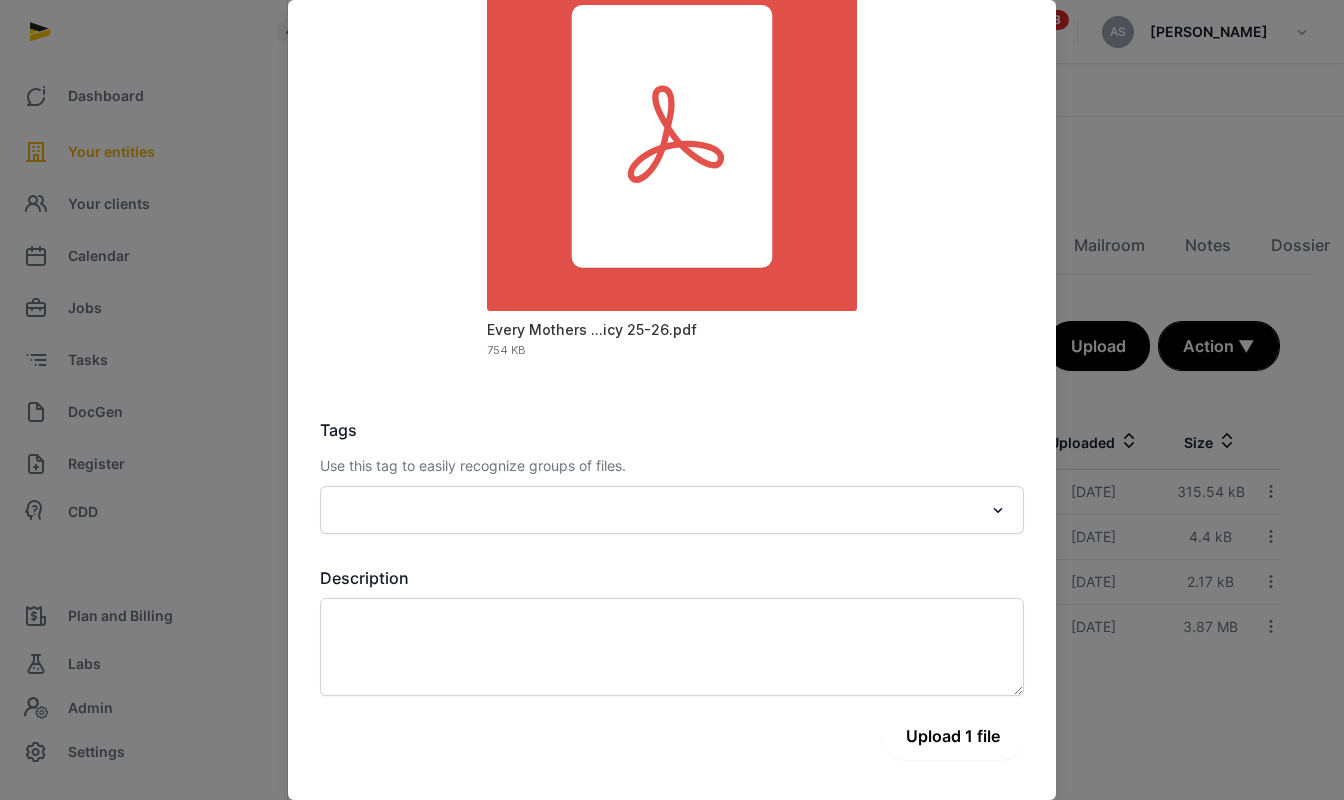 click on "Upload 1 file" at bounding box center [953, 736] 